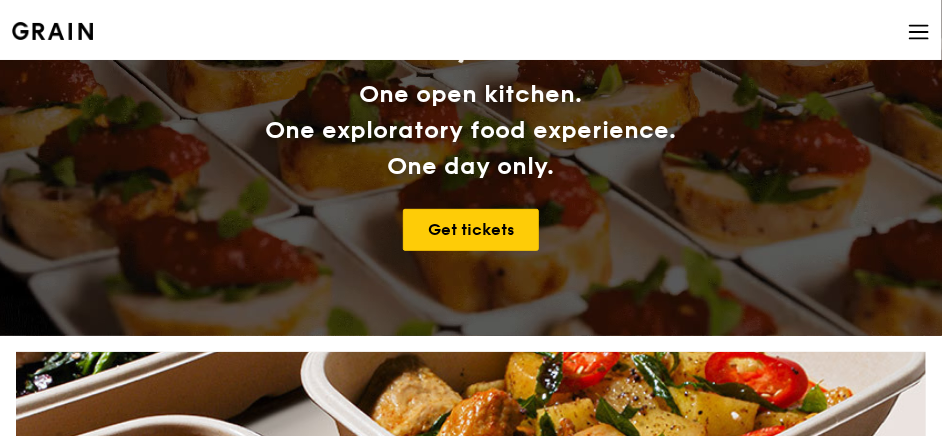 scroll, scrollTop: 0, scrollLeft: 0, axis: both 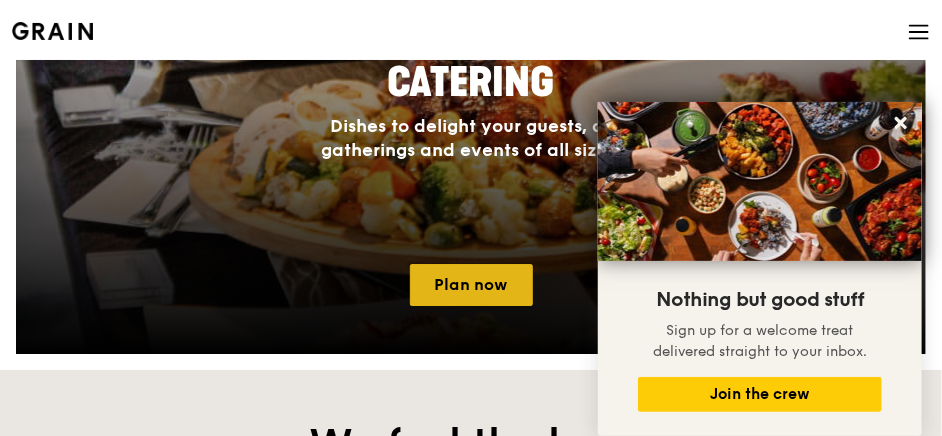 click on "Plan now" at bounding box center (471, 285) 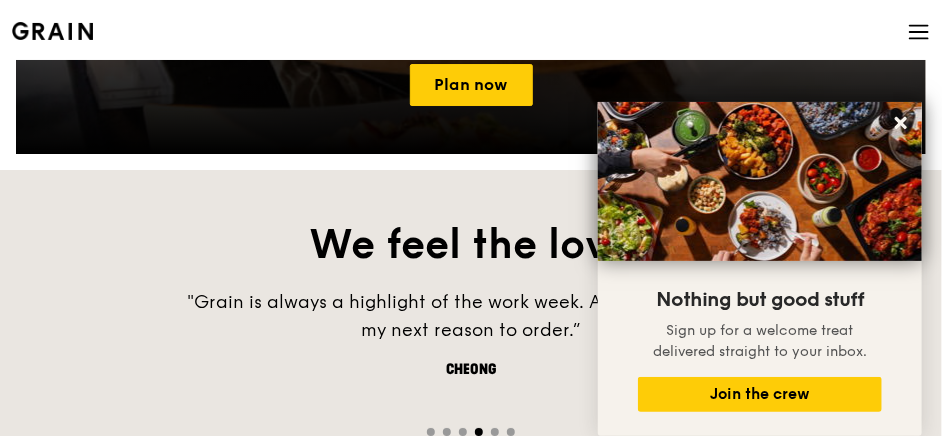 scroll, scrollTop: 2400, scrollLeft: 0, axis: vertical 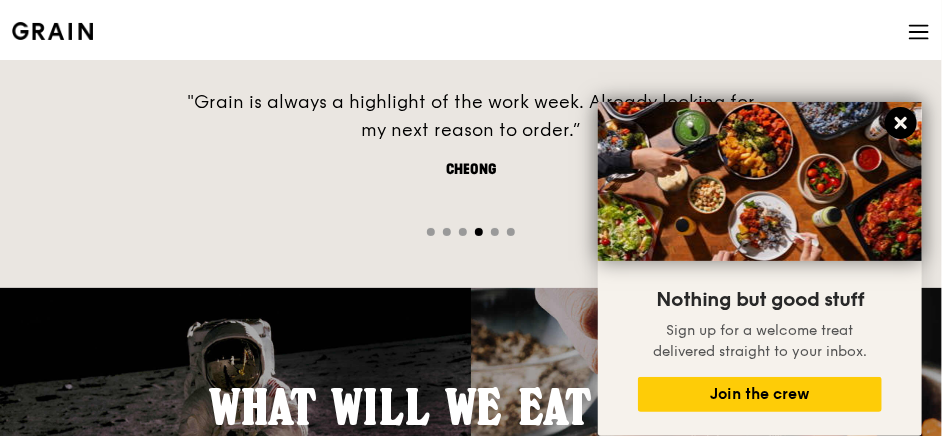 click 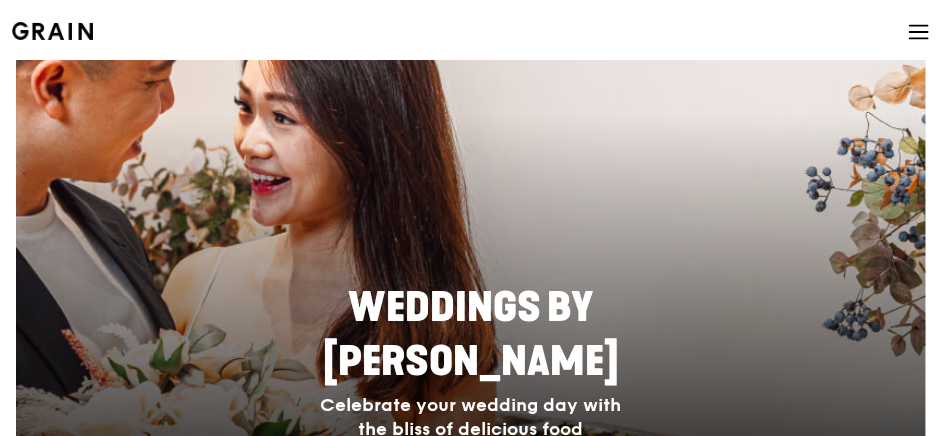 scroll, scrollTop: 800, scrollLeft: 0, axis: vertical 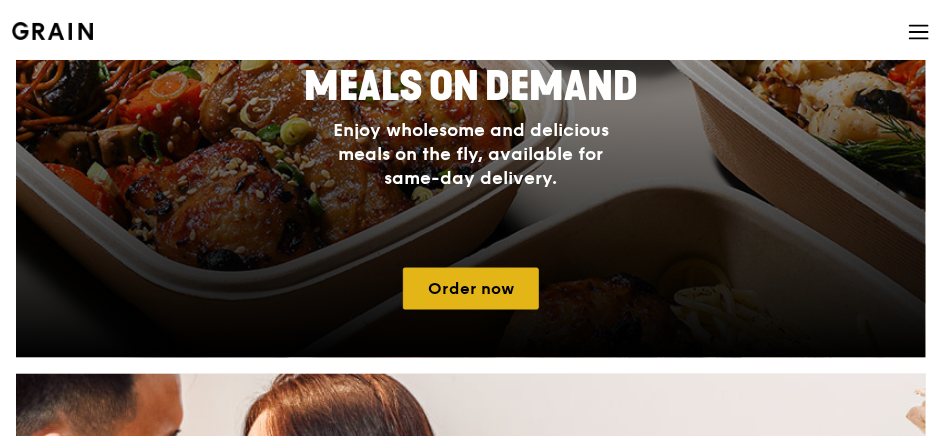 click on "Order now" at bounding box center [471, 289] 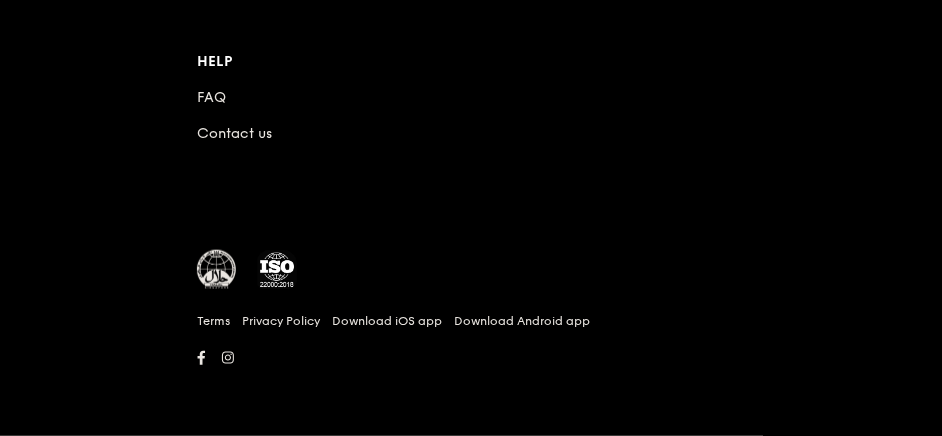 scroll, scrollTop: 0, scrollLeft: 0, axis: both 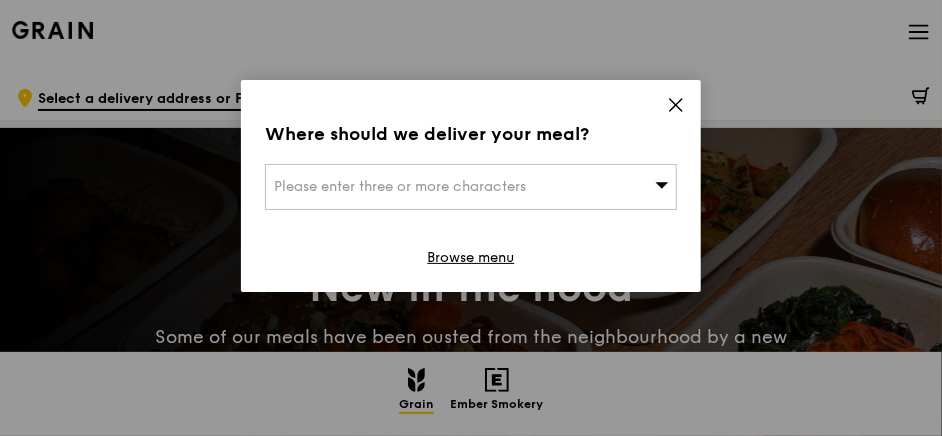 click on "Please enter three or more characters" at bounding box center [471, 187] 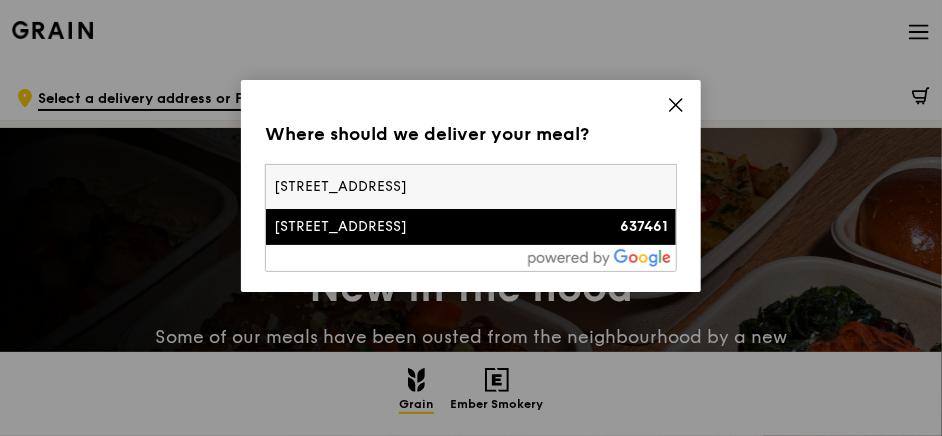 type on "[STREET_ADDRESS]" 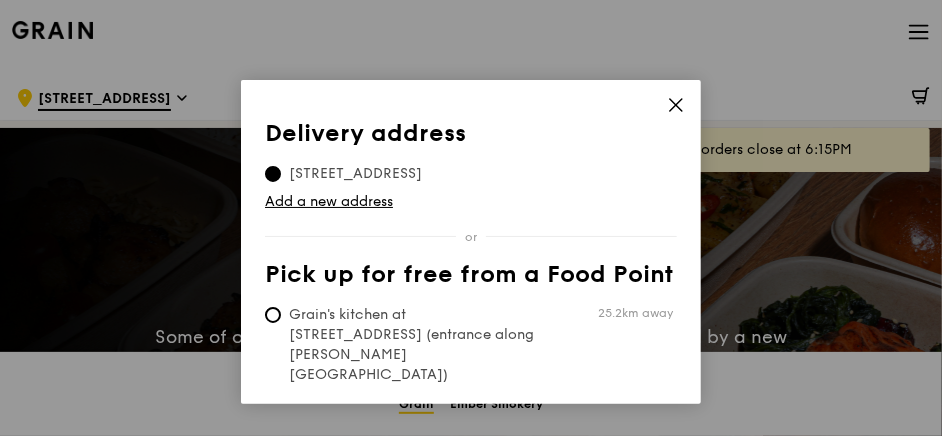 click on "Confirm" at bounding box center [471, 430] 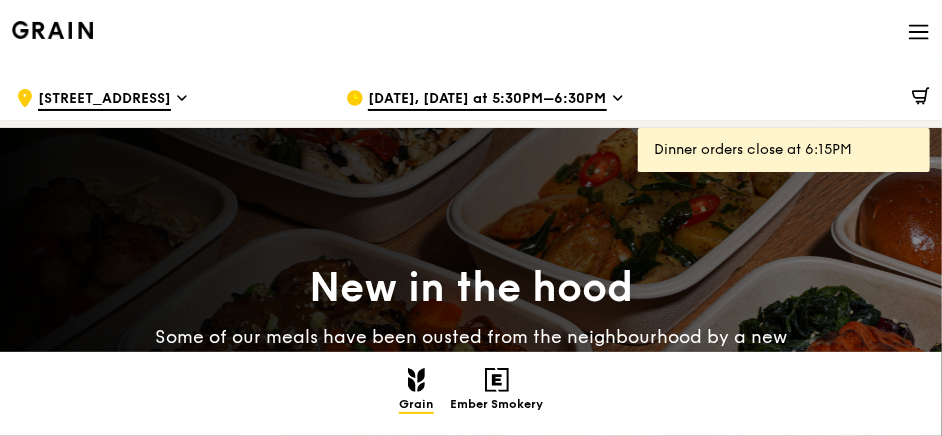 click on "[DATE], [DATE] at 5:30PM–6:30PM" at bounding box center (487, 100) 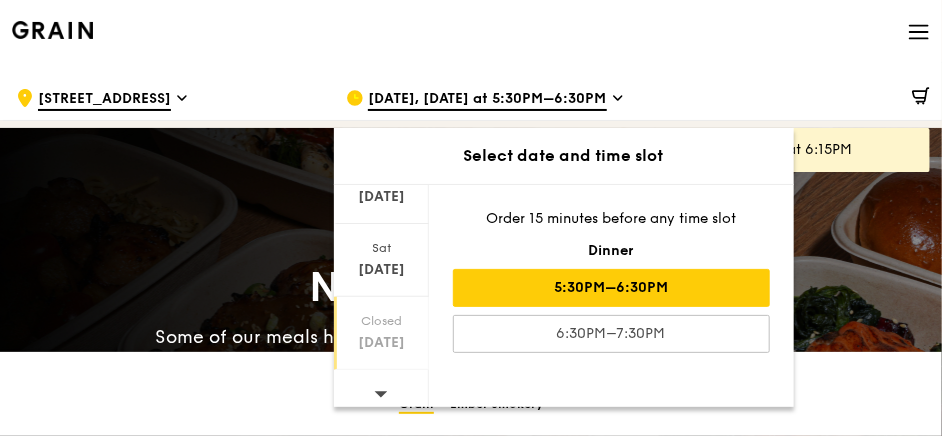 scroll, scrollTop: 390, scrollLeft: 0, axis: vertical 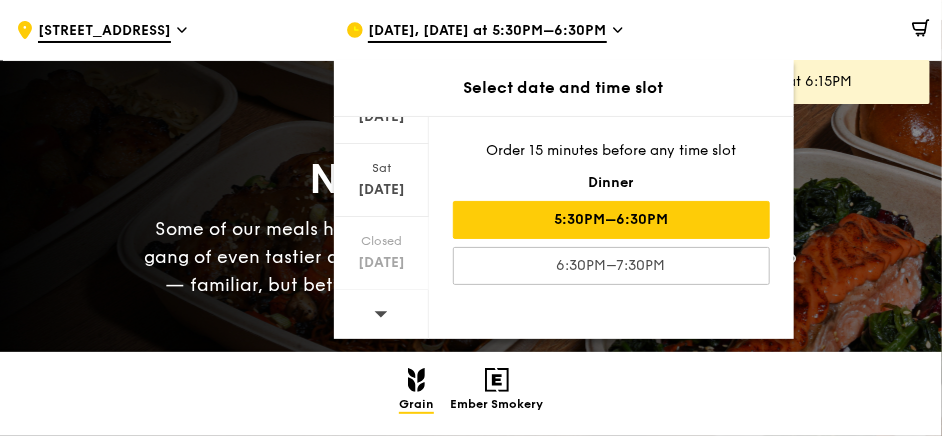 click 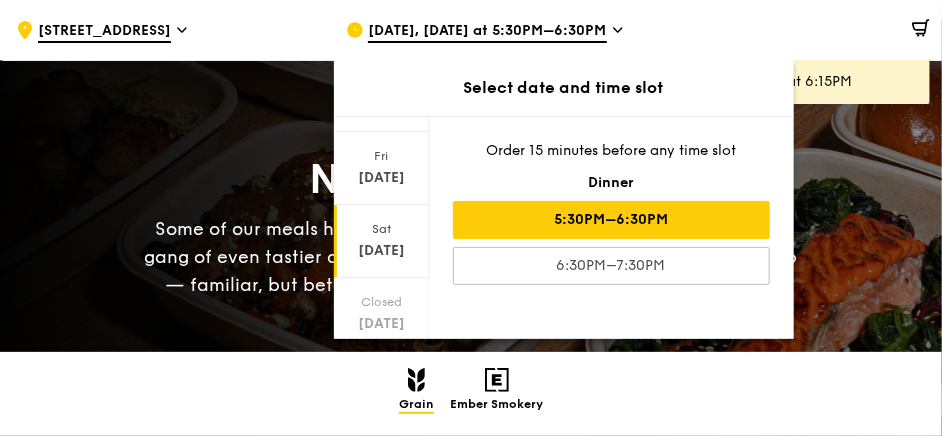 scroll, scrollTop: 290, scrollLeft: 0, axis: vertical 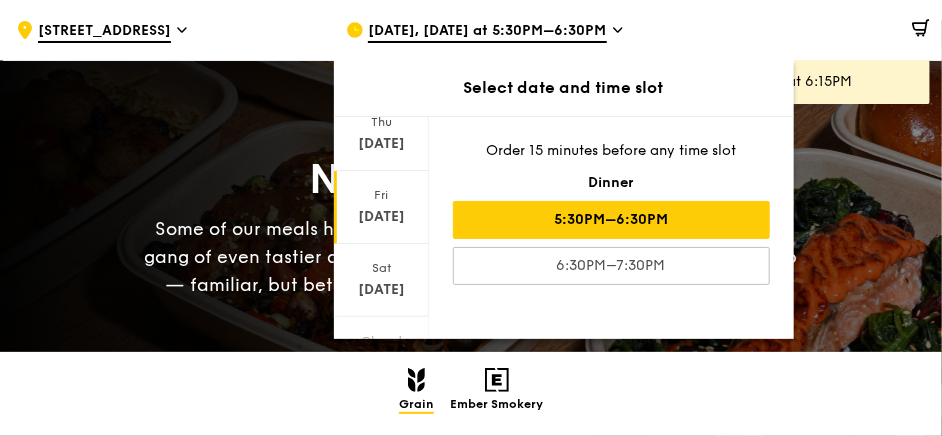 click on "[DATE]" at bounding box center (381, 207) 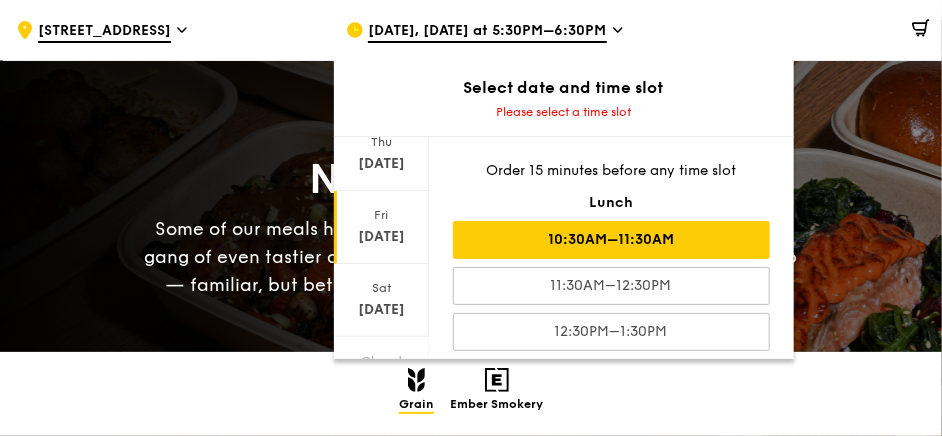 click on "10:30AM–11:30AM" at bounding box center [611, 240] 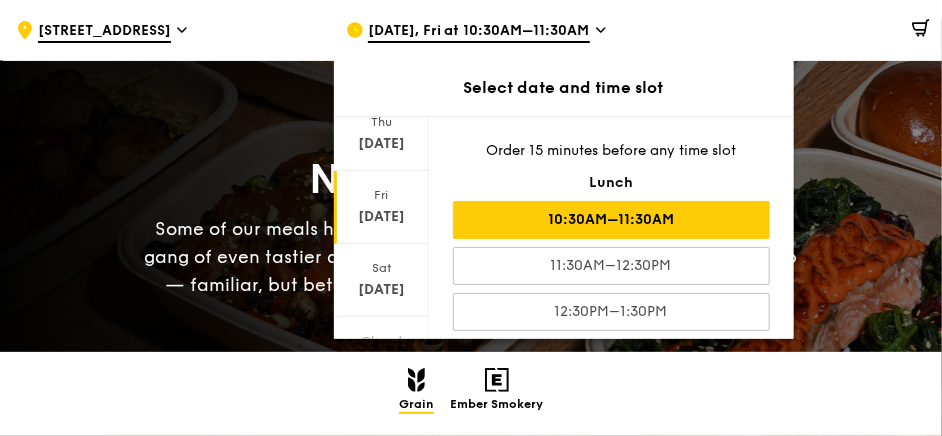 click on "10:30AM–11:30AM" at bounding box center (611, 220) 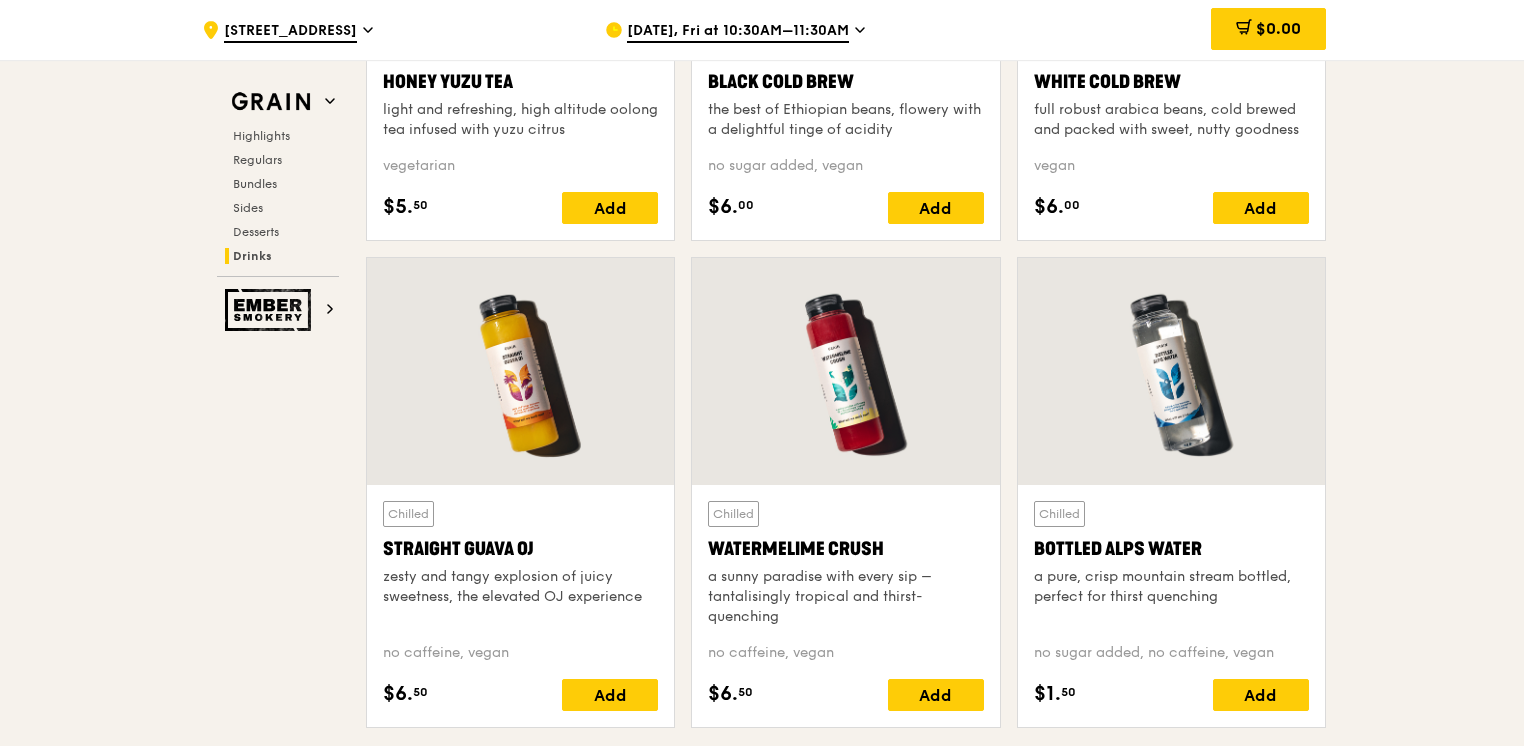 scroll, scrollTop: 7800, scrollLeft: 0, axis: vertical 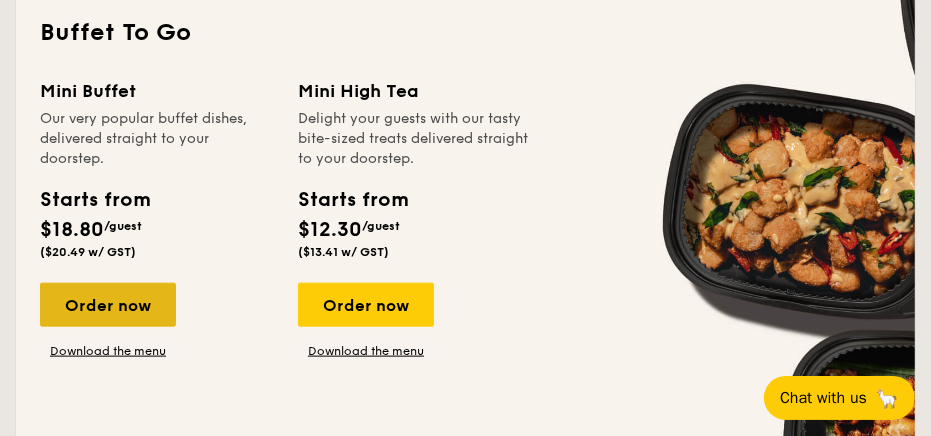 click on "Order now" at bounding box center [108, 305] 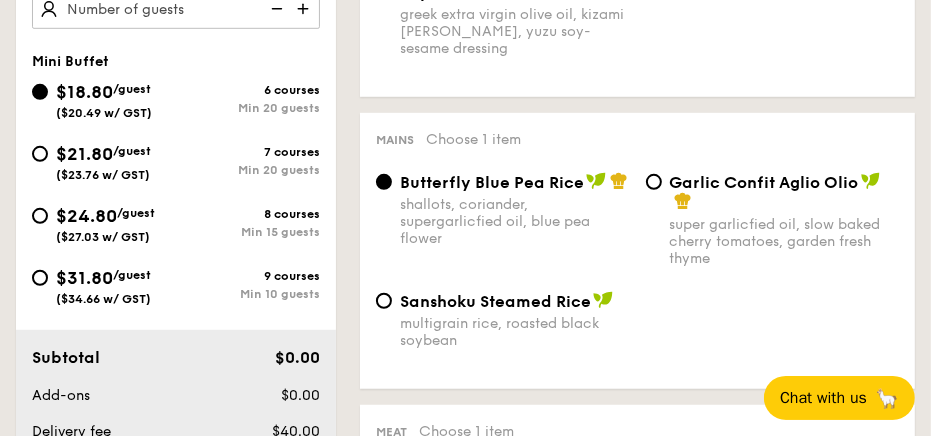 scroll, scrollTop: 800, scrollLeft: 0, axis: vertical 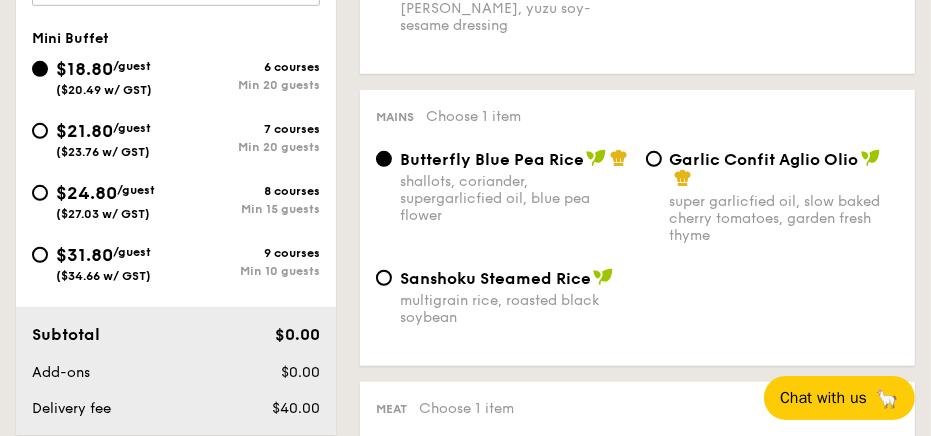 drag, startPoint x: 32, startPoint y: 184, endPoint x: 162, endPoint y: 185, distance: 130.00385 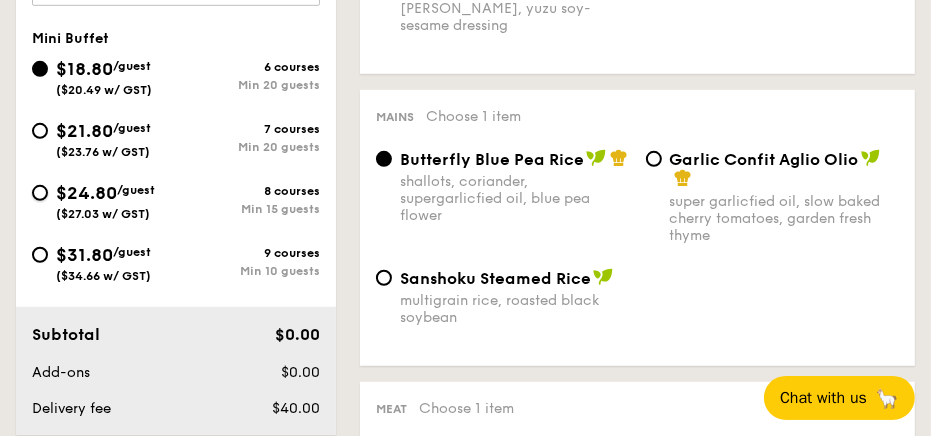 click on "$24.80
/guest
($27.03 w/ GST)
8 courses
Min 15 guests" at bounding box center [40, 193] 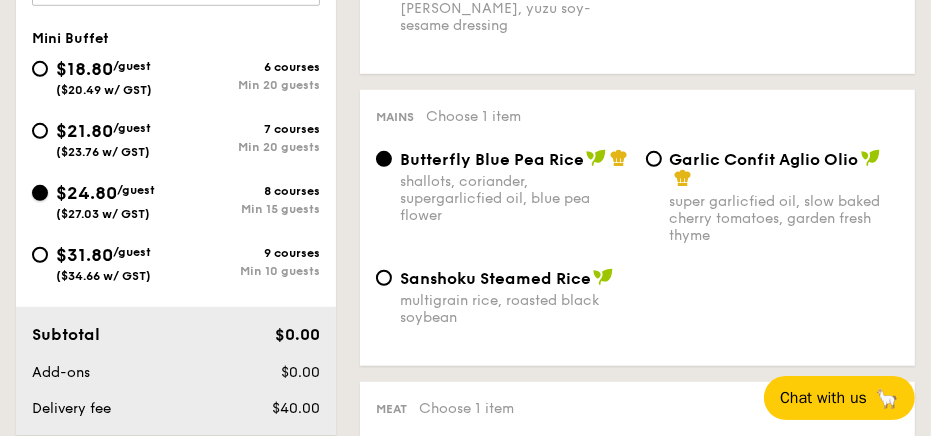 radio on "true" 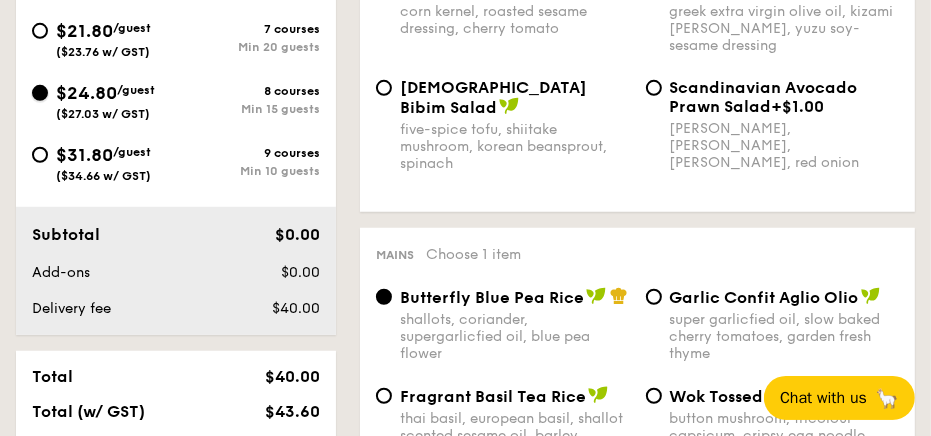 scroll, scrollTop: 100, scrollLeft: 0, axis: vertical 